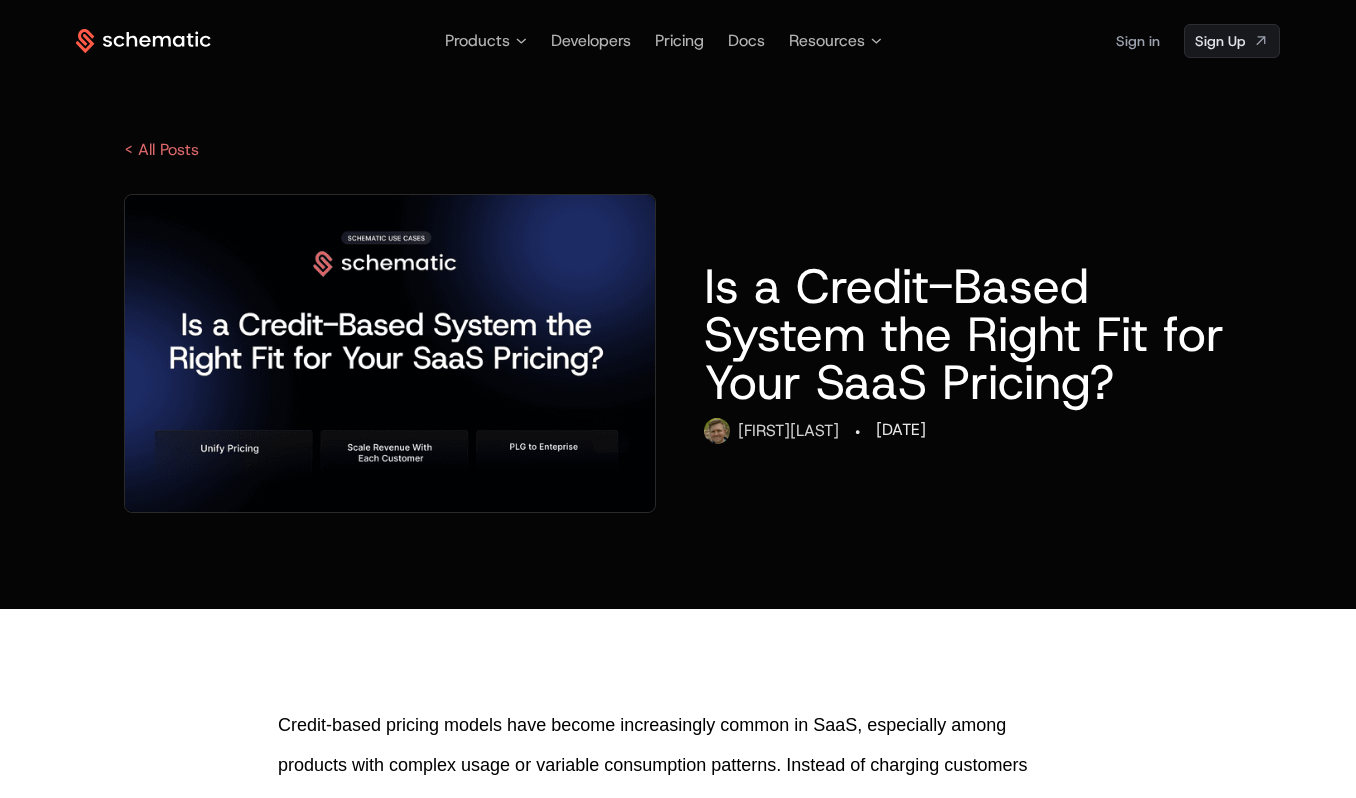 scroll, scrollTop: 0, scrollLeft: 0, axis: both 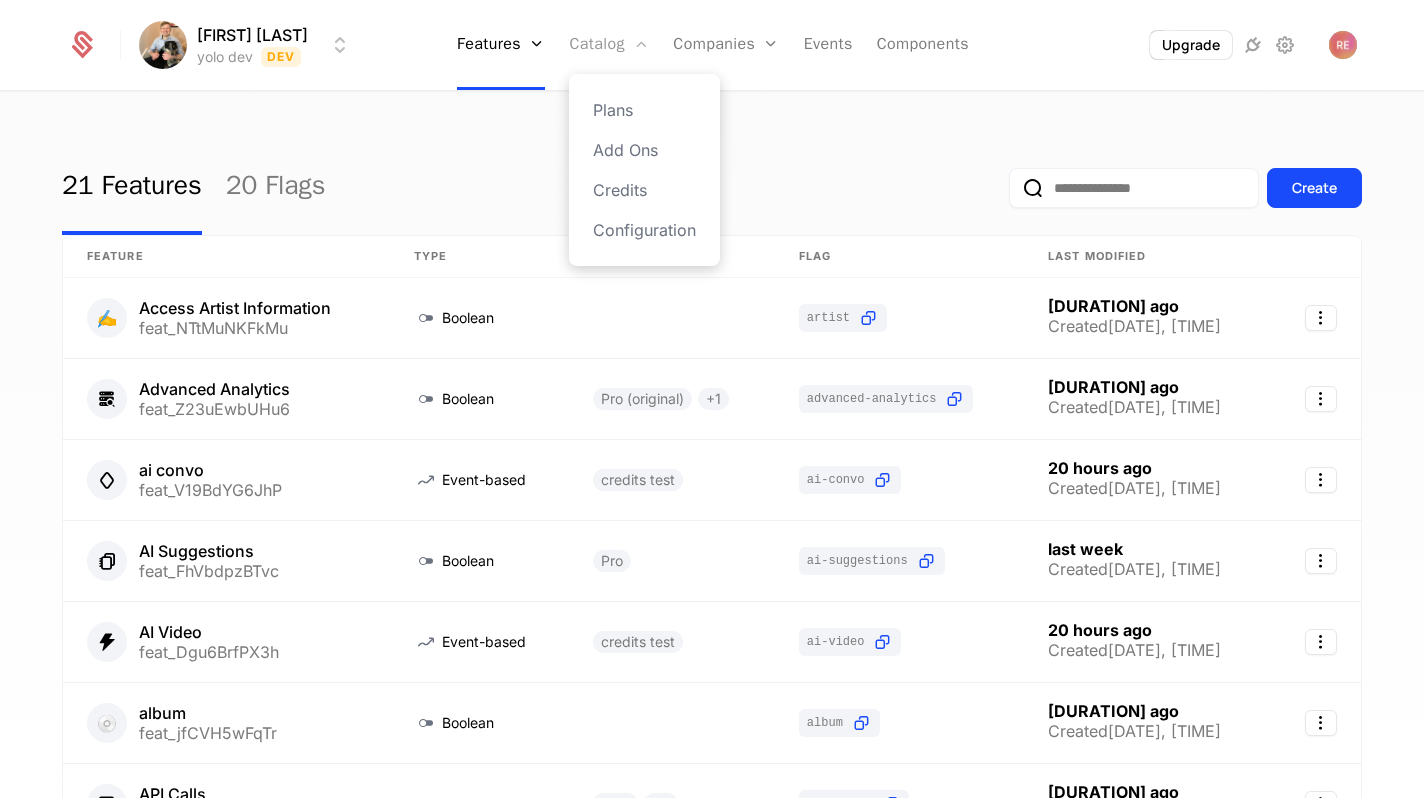 click on "Catalog" at bounding box center [609, 45] 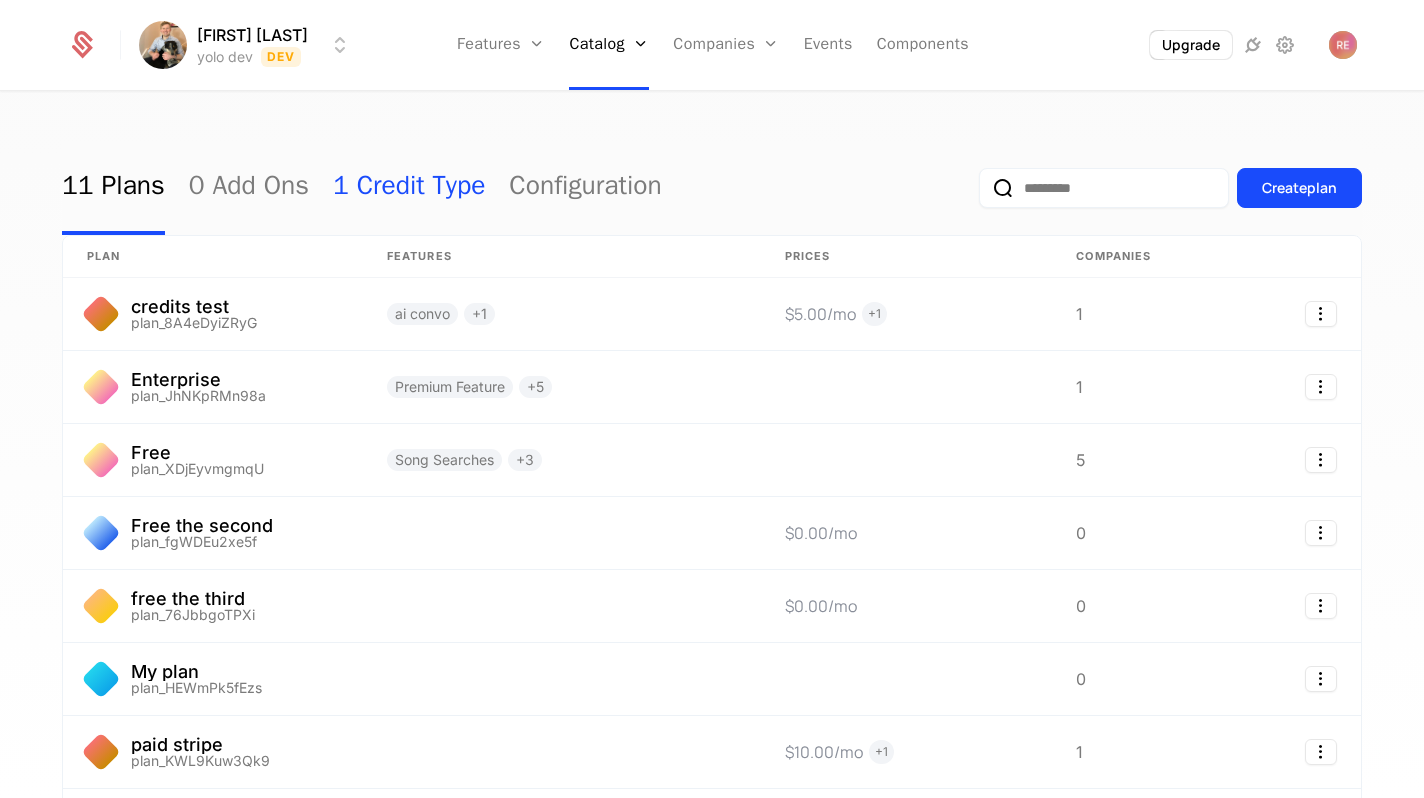 click on "1 Credit Type" at bounding box center [409, 188] 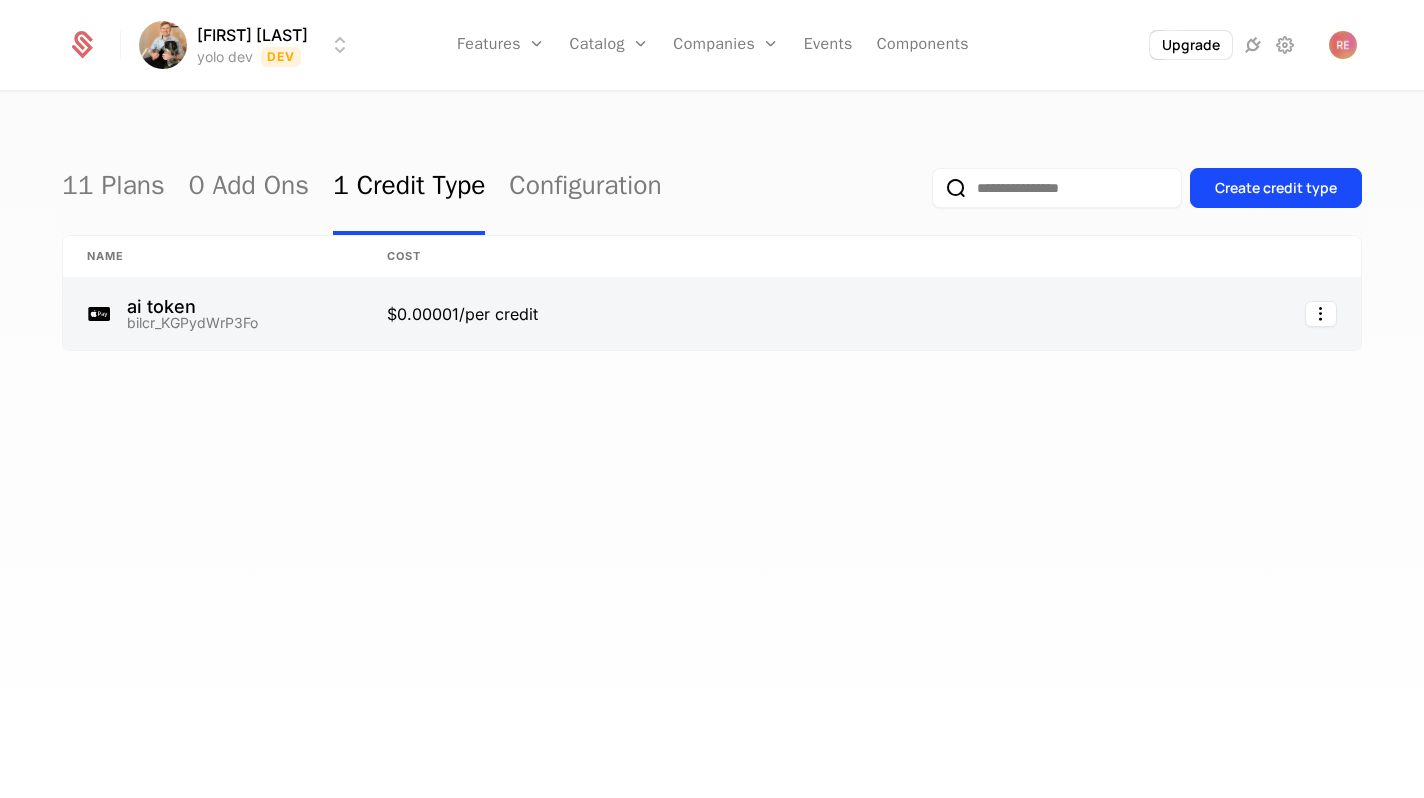 click at bounding box center (213, 314) 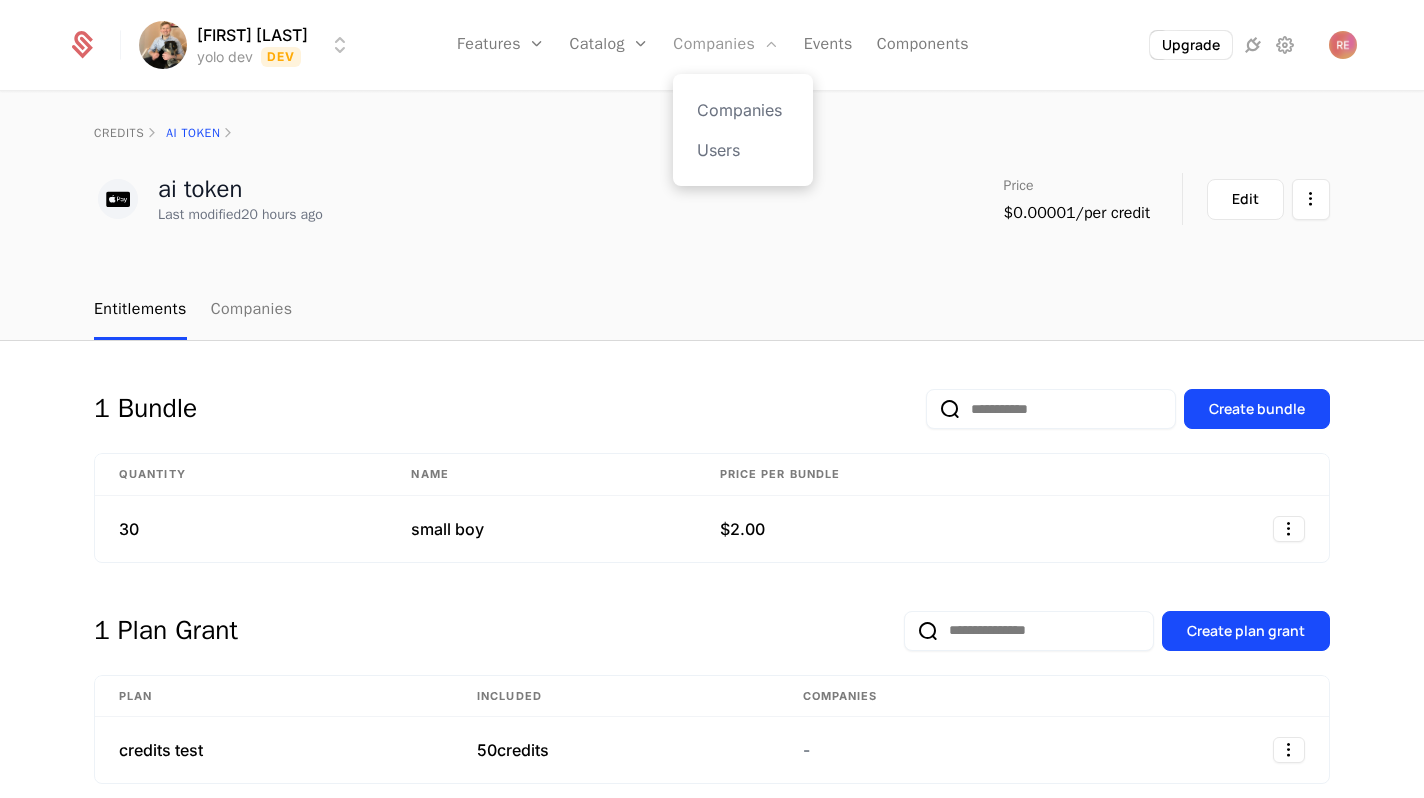 click on "Companies" at bounding box center [726, 45] 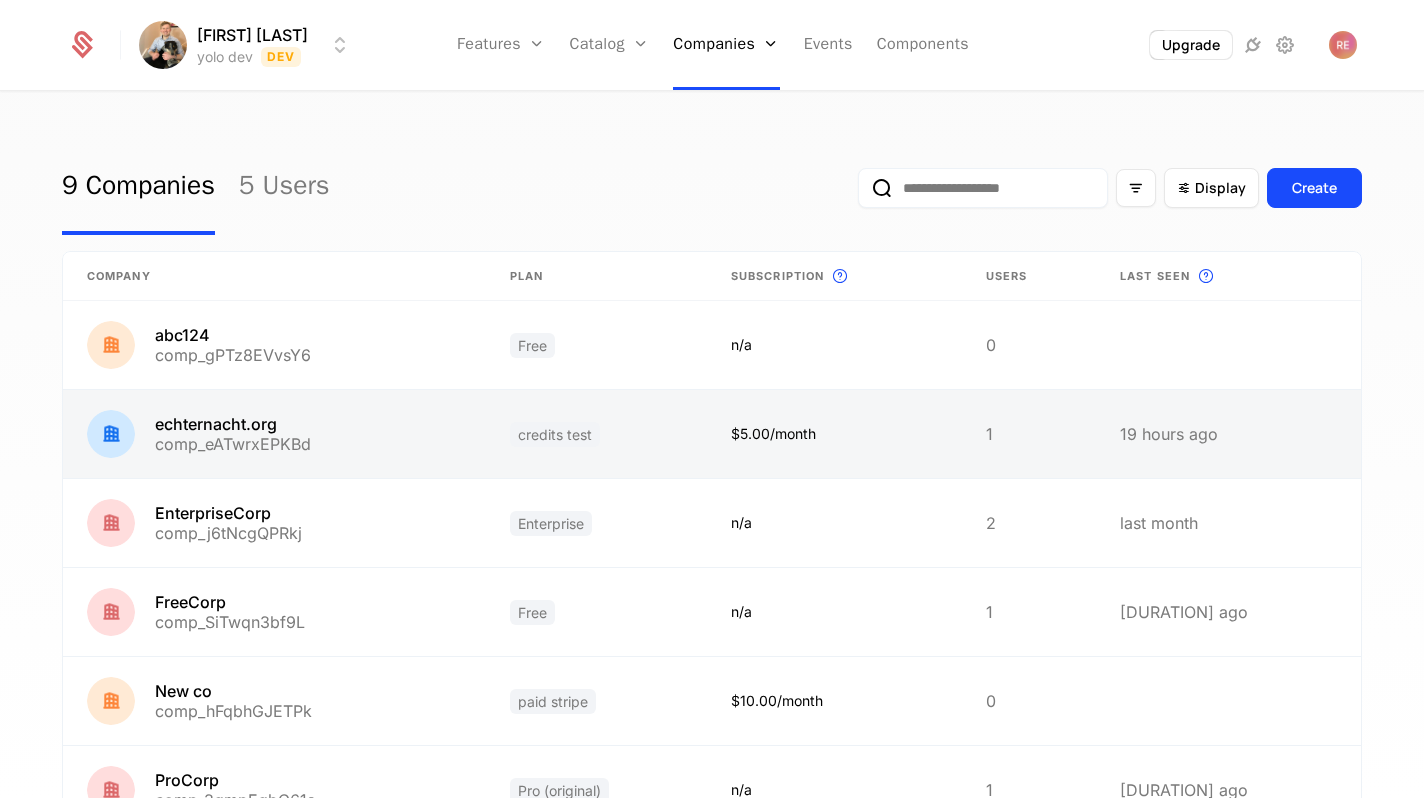 click at bounding box center (274, 434) 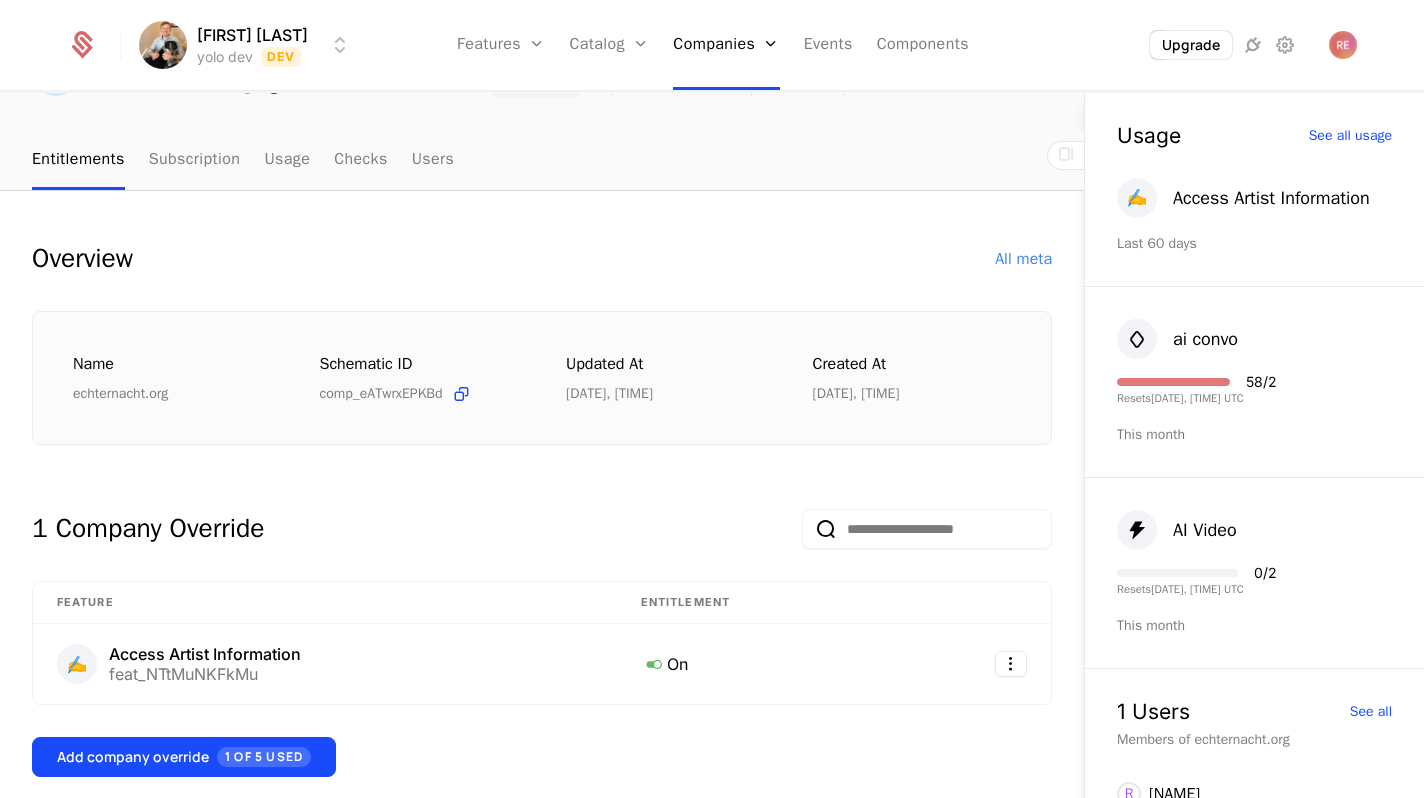 scroll, scrollTop: 12, scrollLeft: 0, axis: vertical 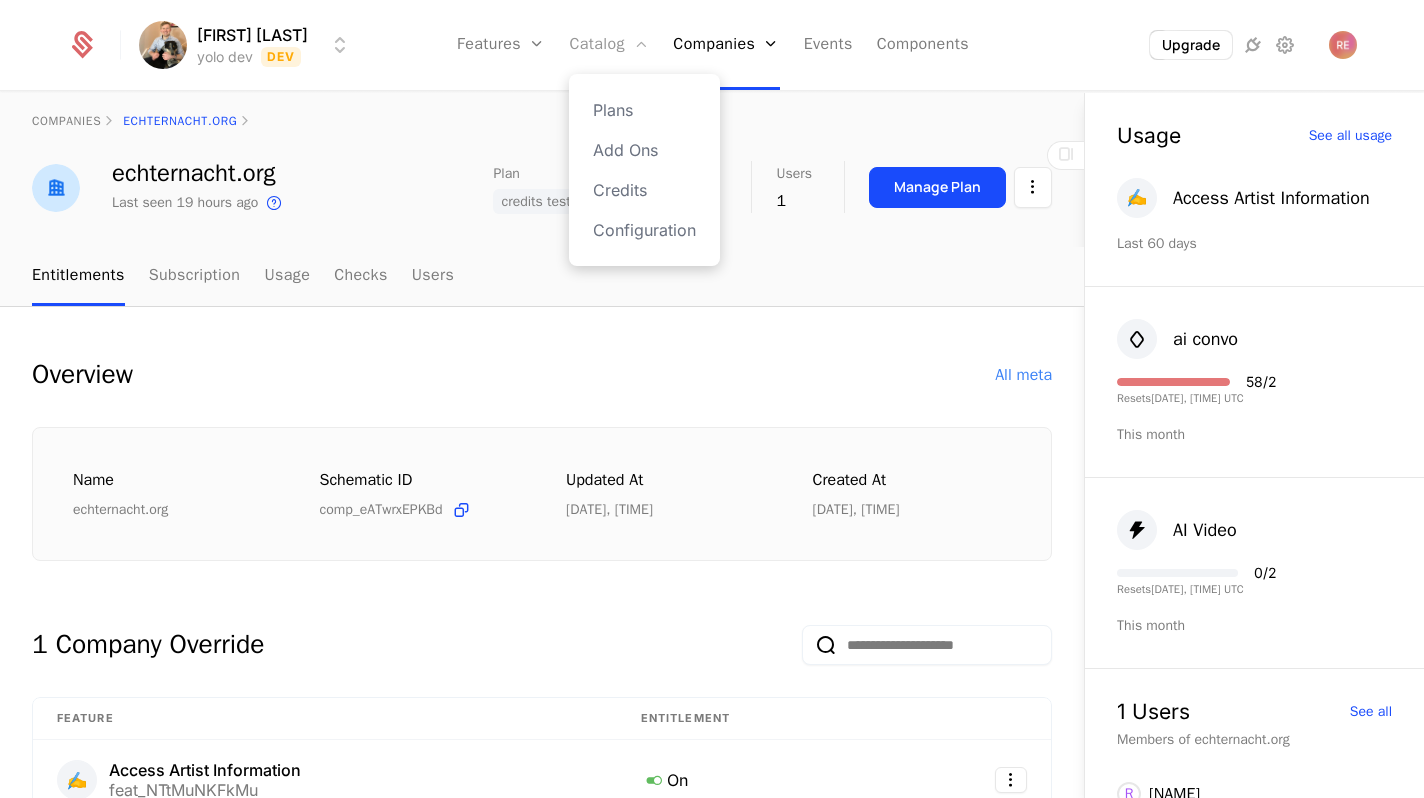 click on "Catalog" at bounding box center (609, 45) 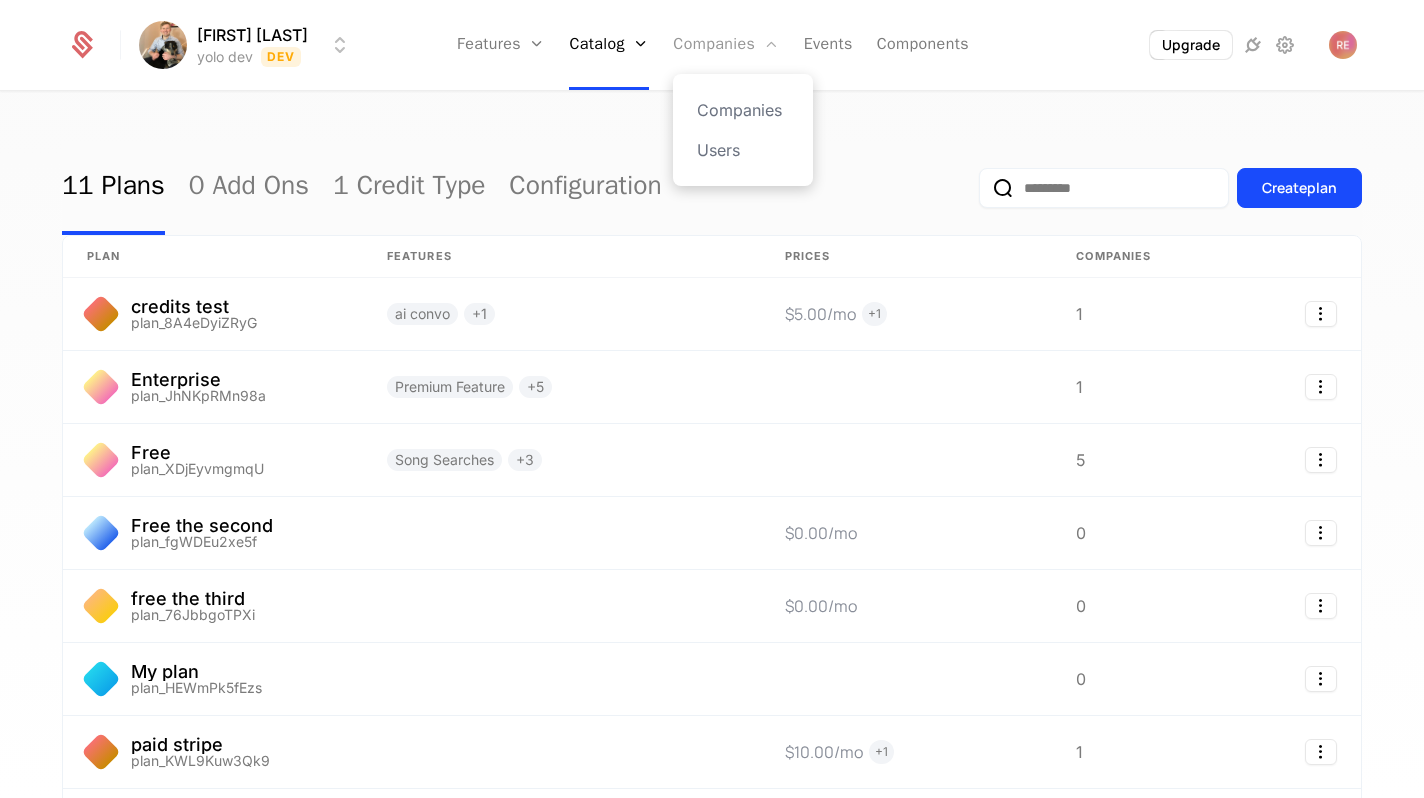 click on "Companies" at bounding box center [726, 45] 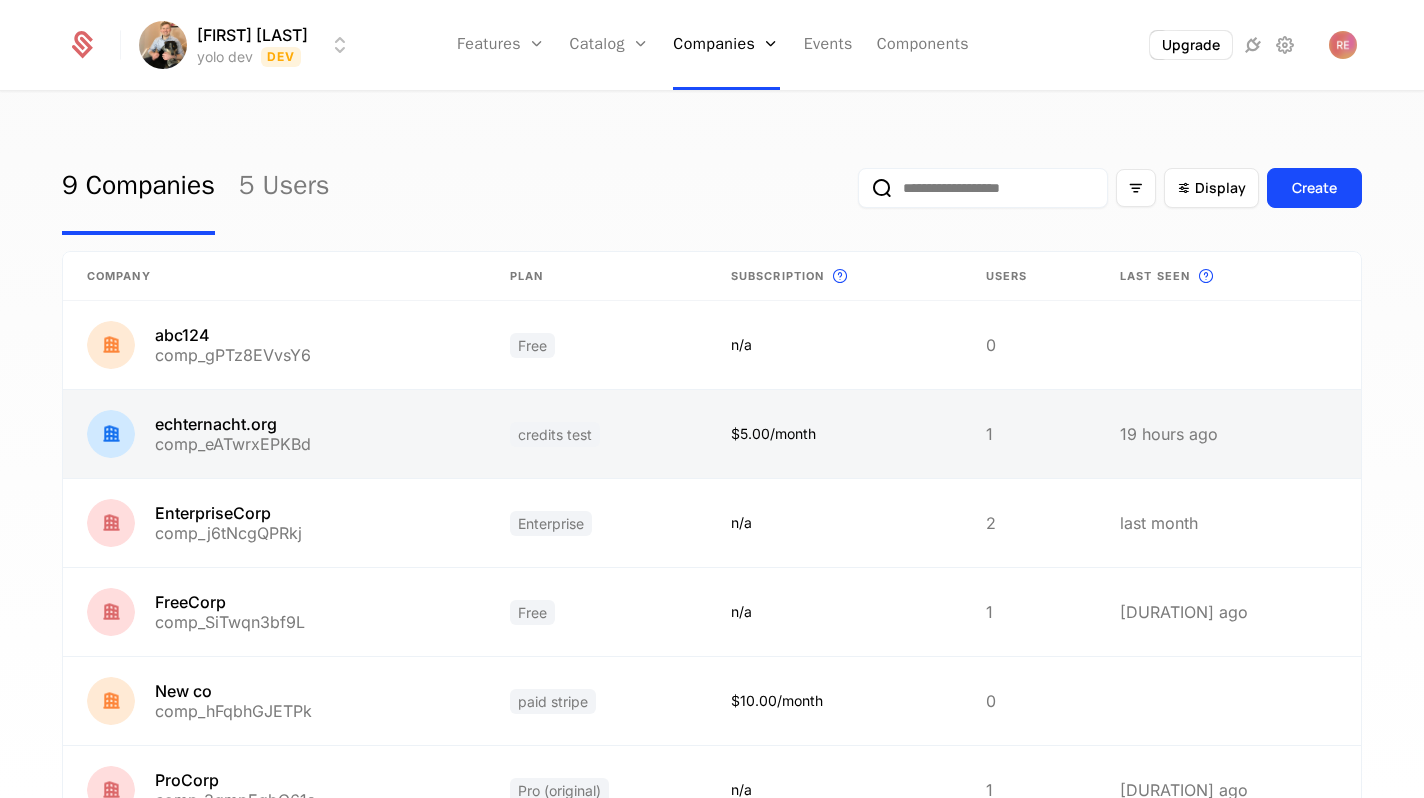 click at bounding box center (274, 434) 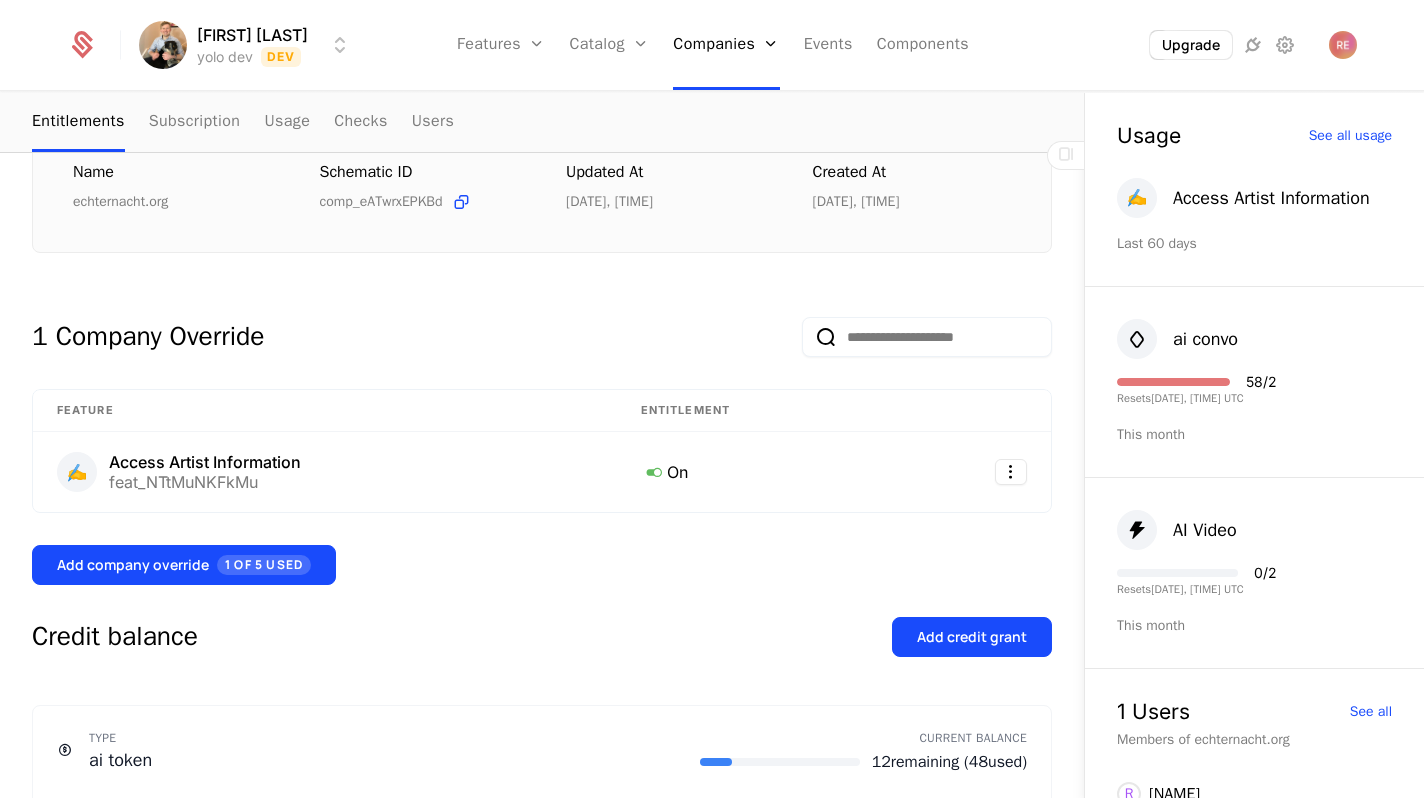 scroll, scrollTop: 455, scrollLeft: 0, axis: vertical 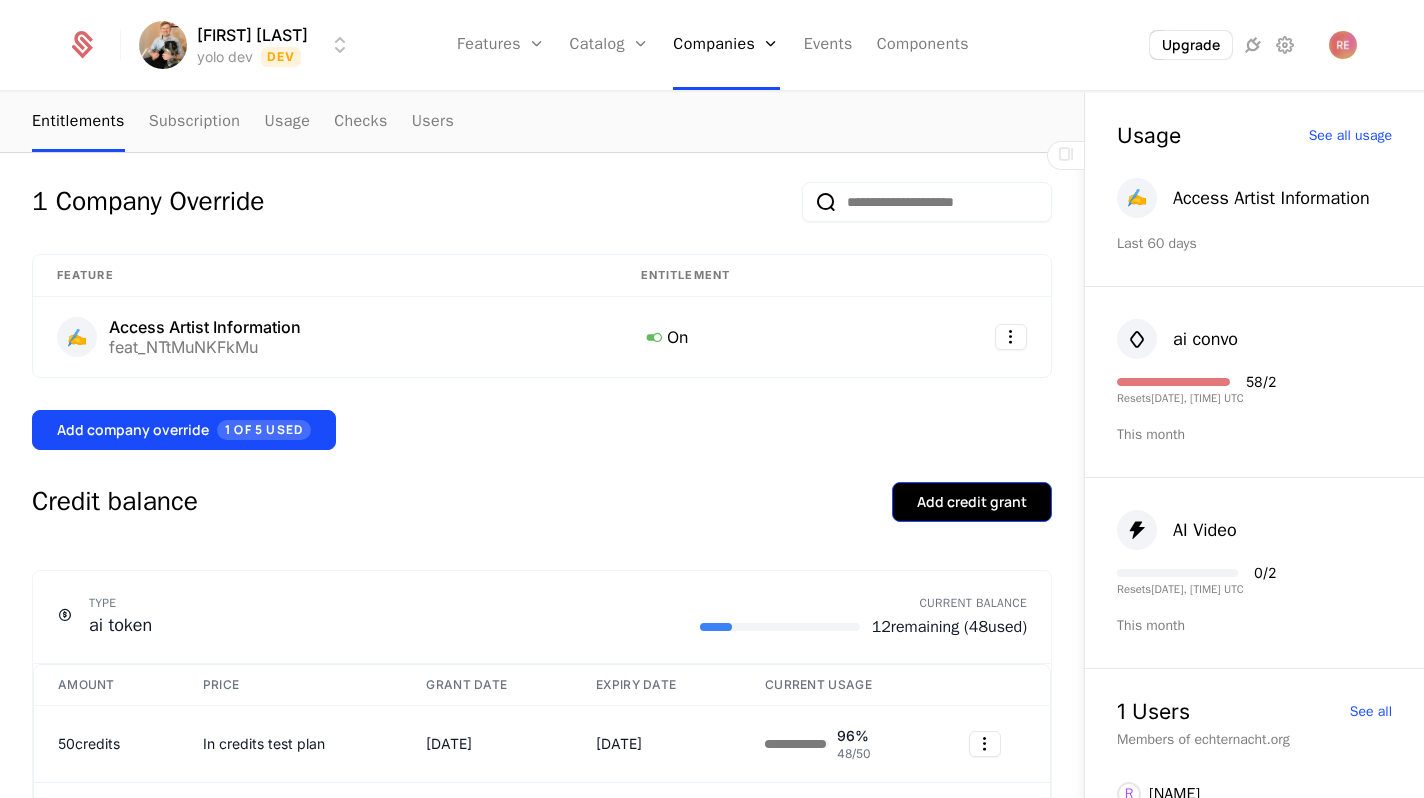 click on "Add credit grant" at bounding box center [972, 502] 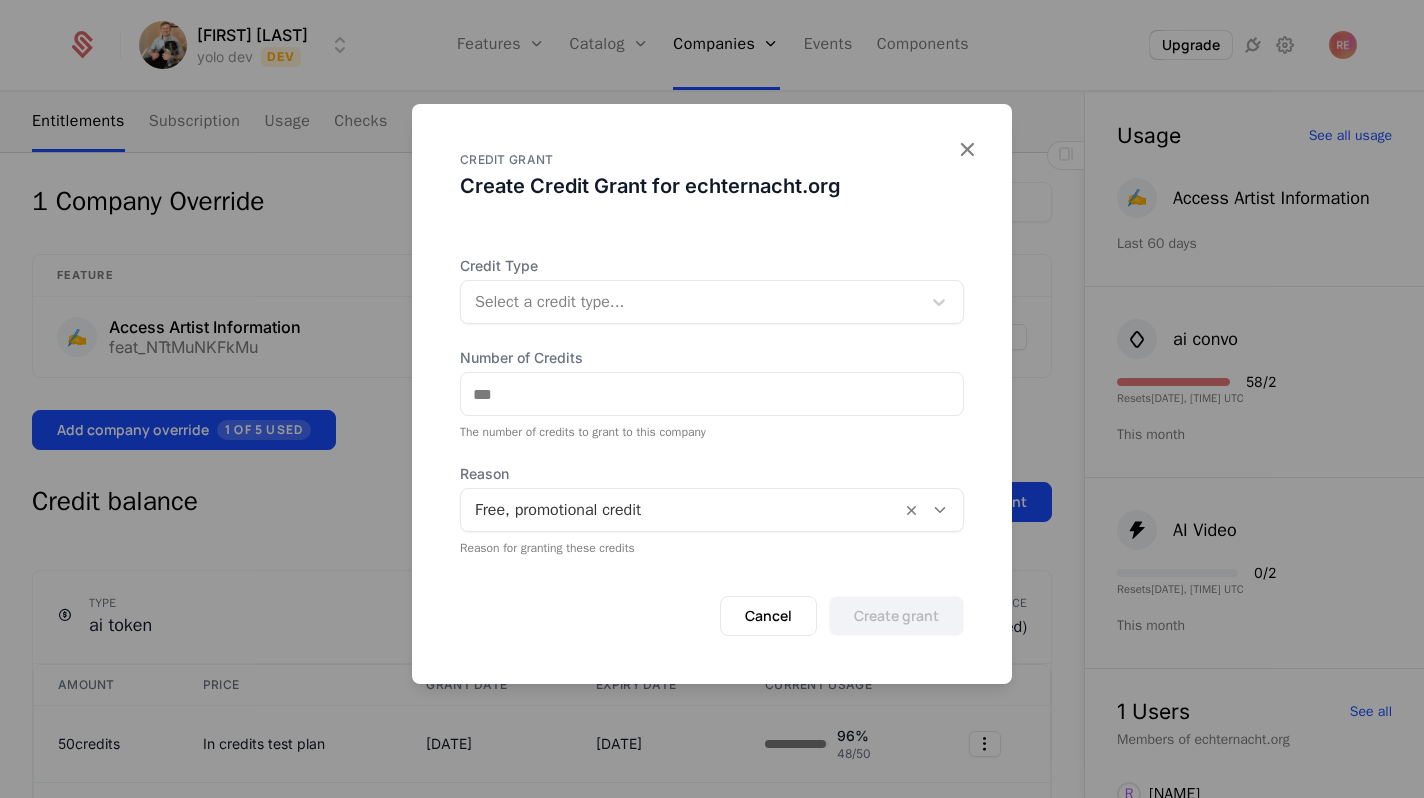 click on "Select a credit type..." at bounding box center (691, 302) 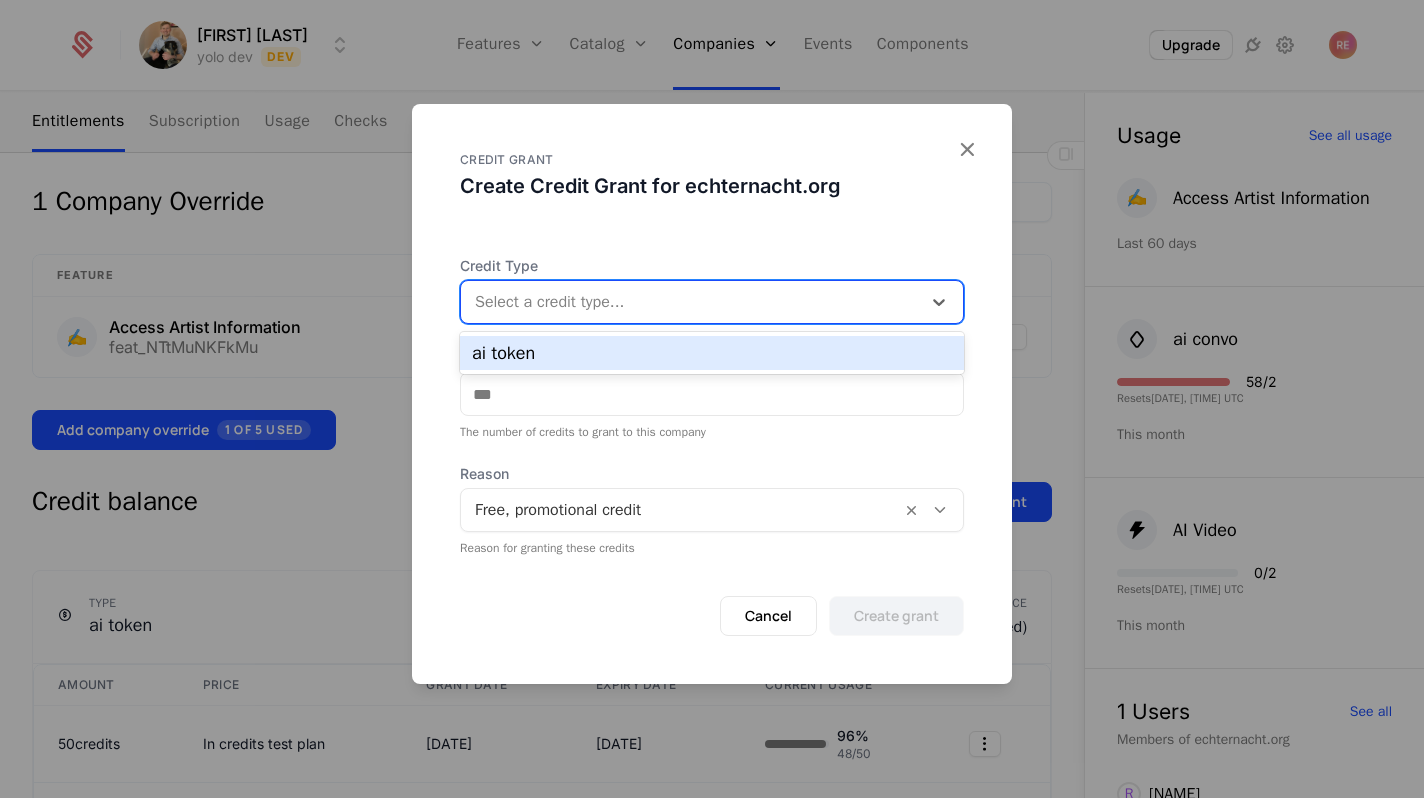 click at bounding box center [712, 399] 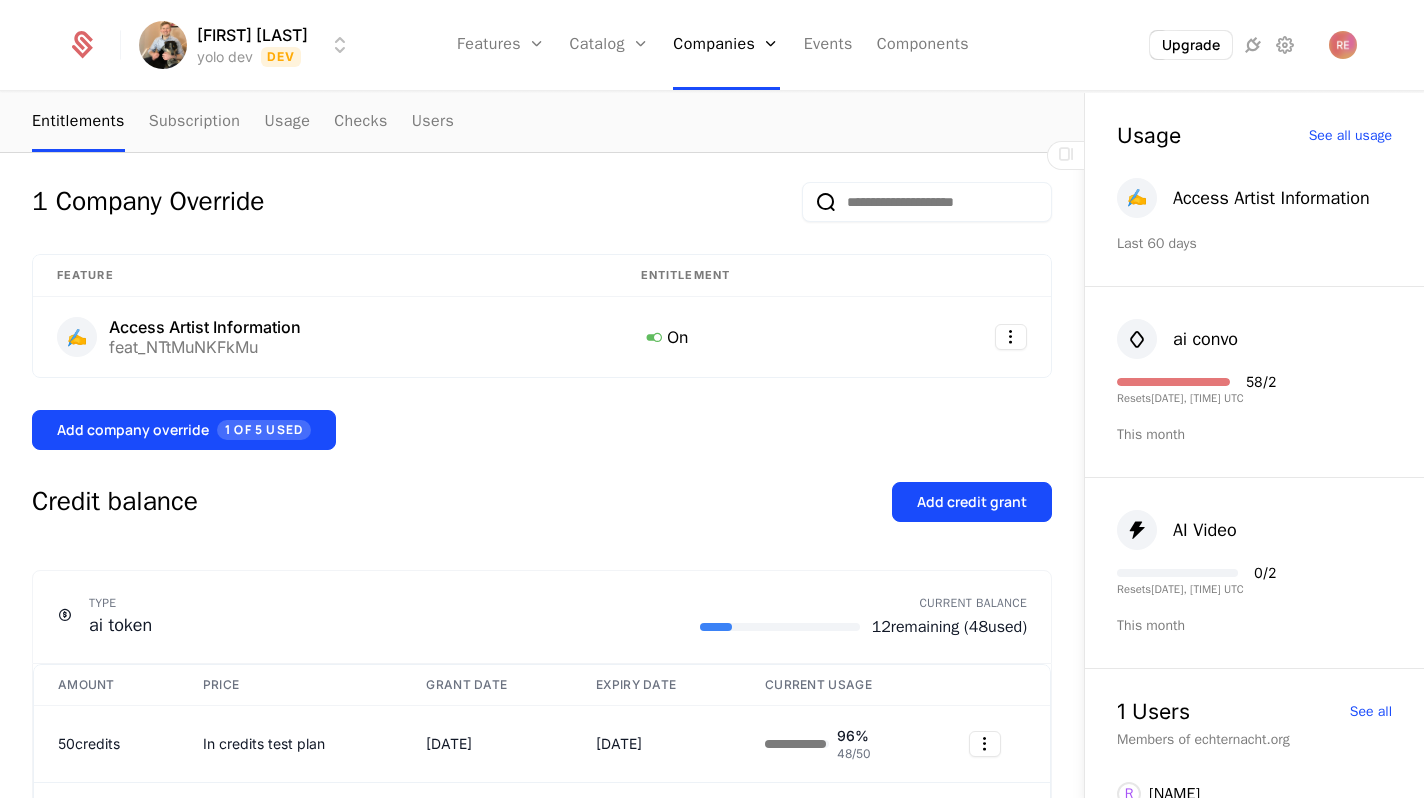 click on "Credit balance Add credit grant" at bounding box center [542, 514] 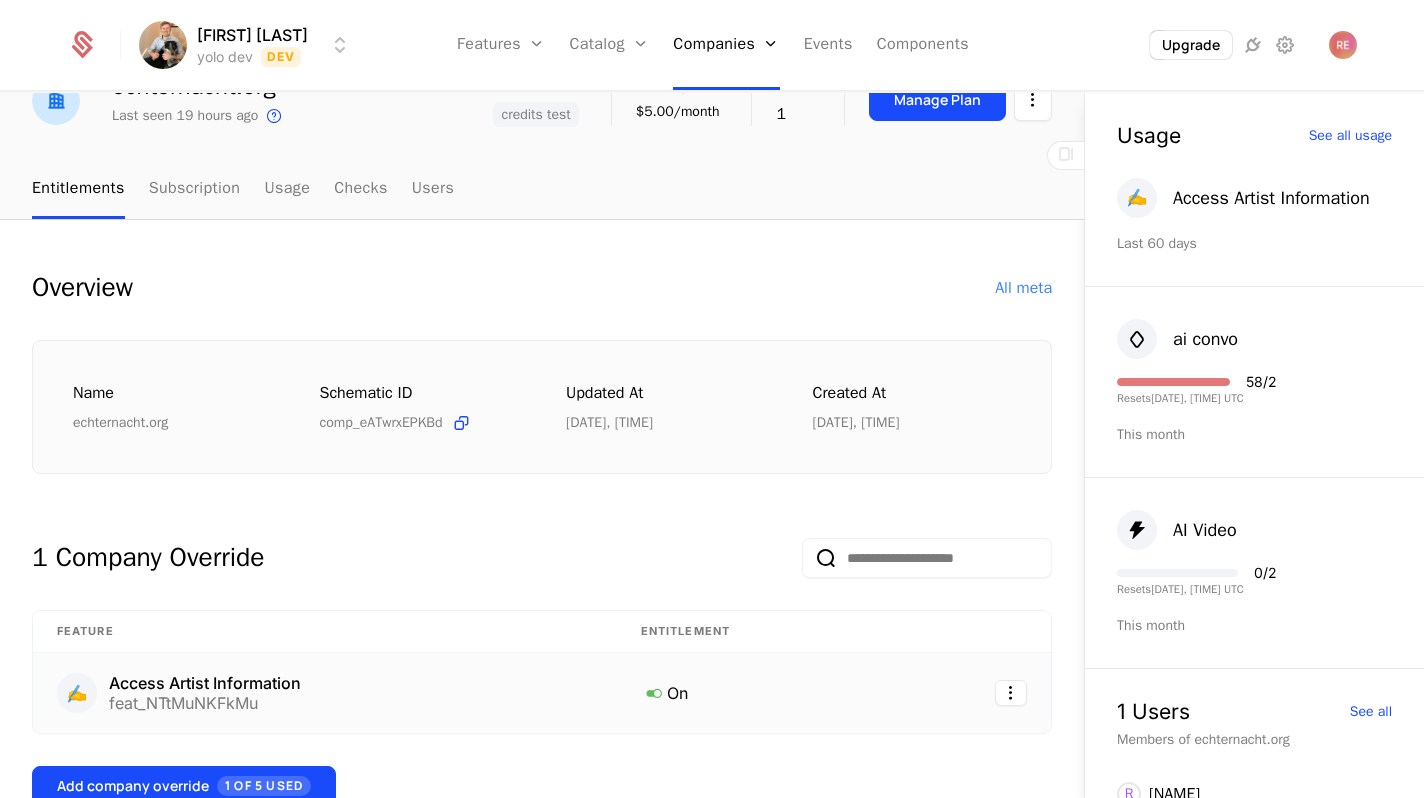 scroll, scrollTop: 0, scrollLeft: 0, axis: both 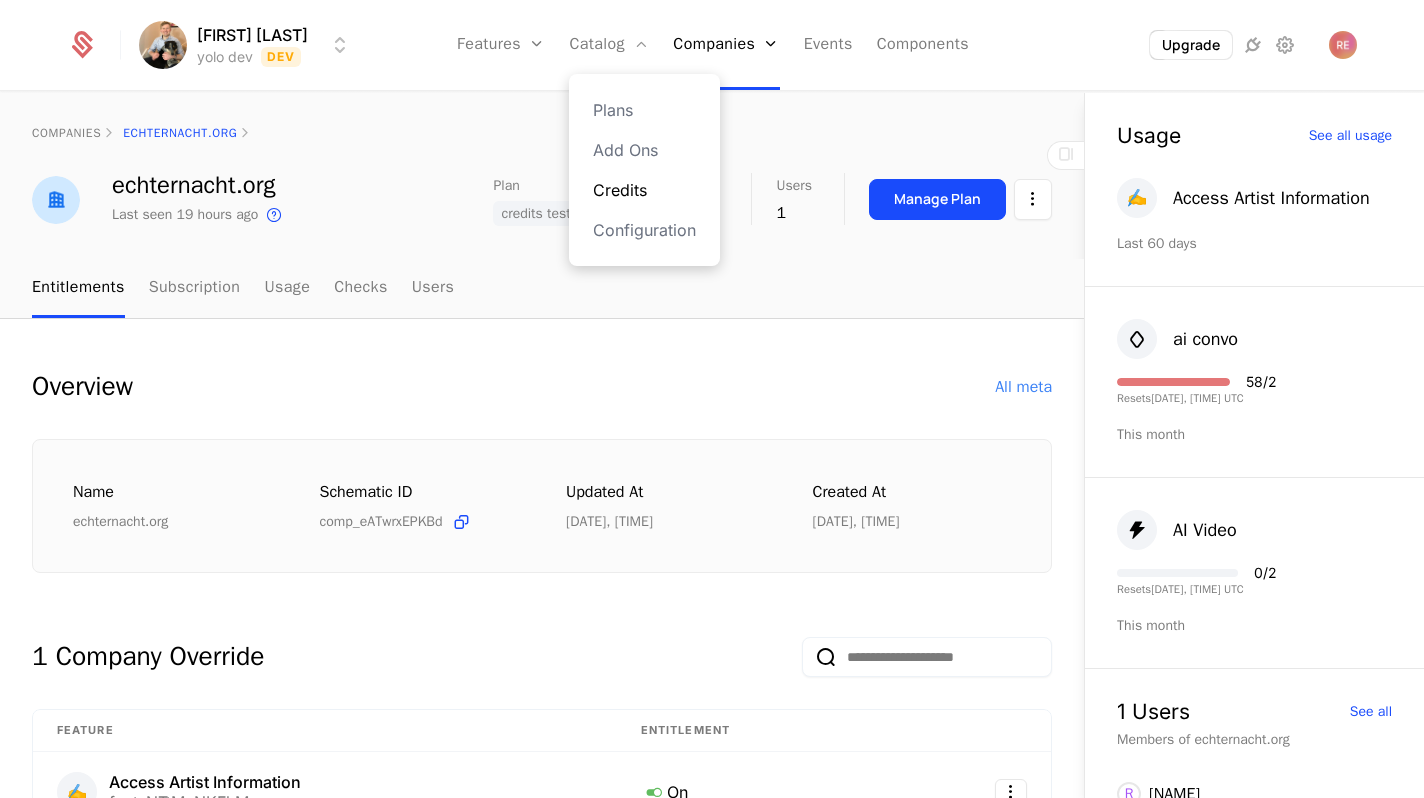 click on "Credits" at bounding box center (644, 190) 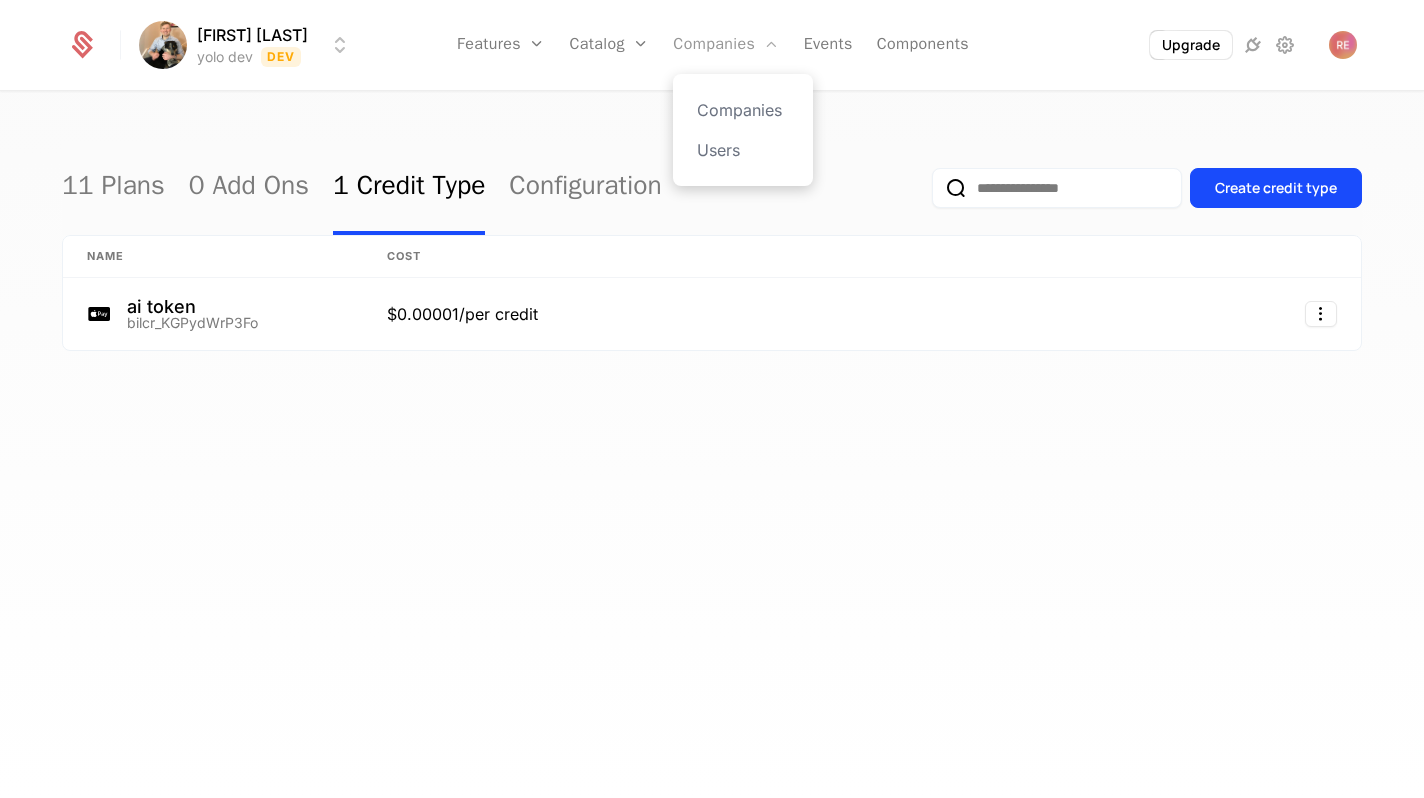 click on "Companies" at bounding box center [726, 45] 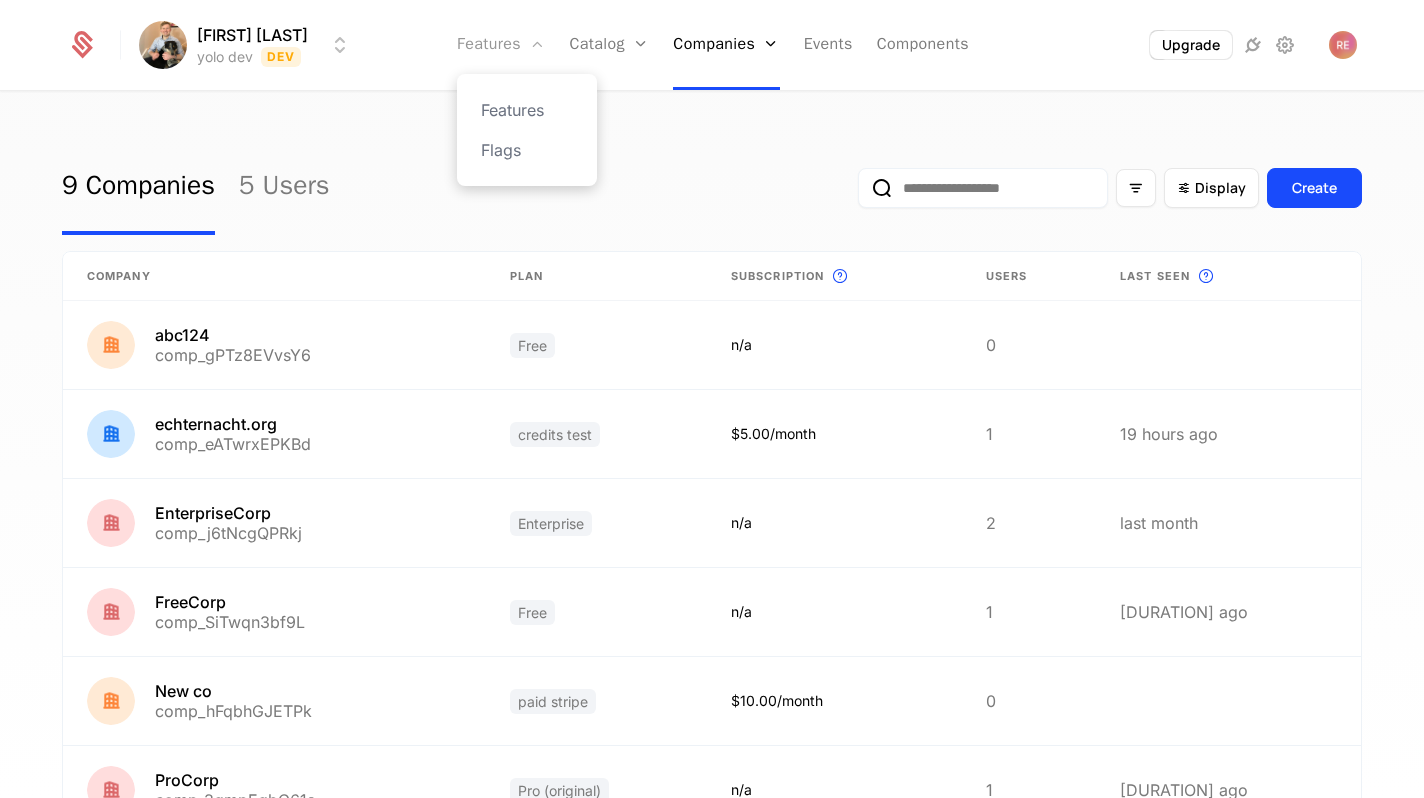 click on "Features" at bounding box center (501, 45) 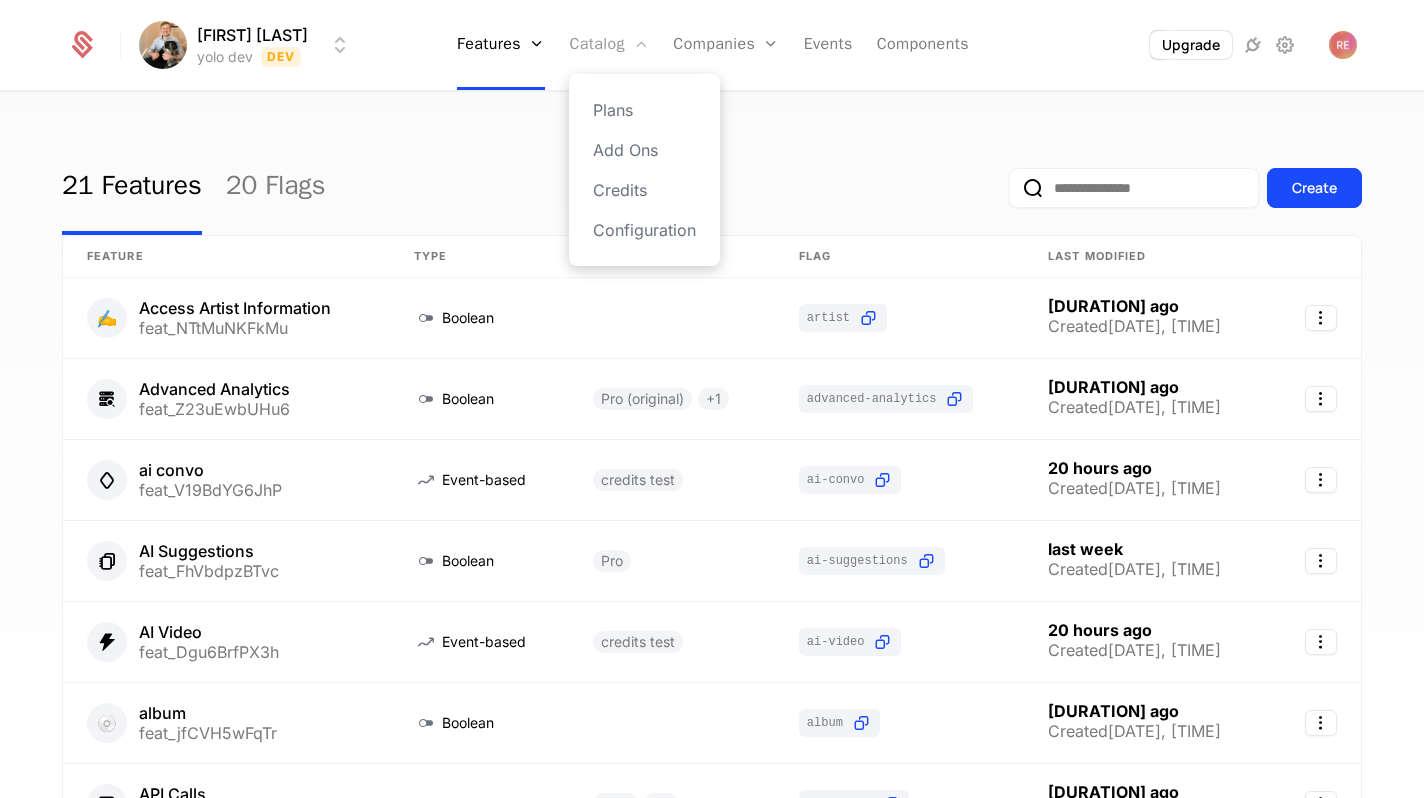 click on "Catalog" at bounding box center (609, 45) 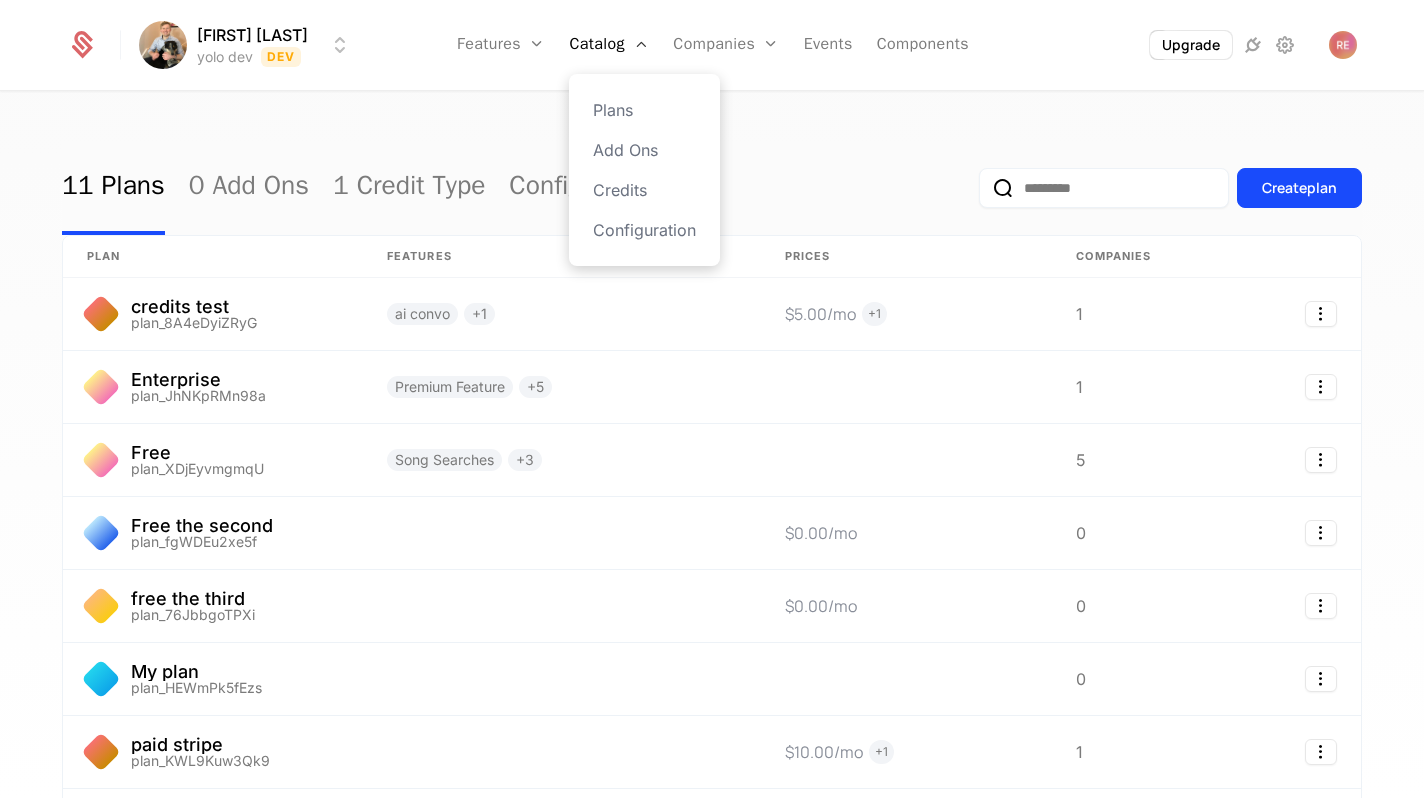 click on "Plans Add Ons Credits Configuration" at bounding box center (644, 170) 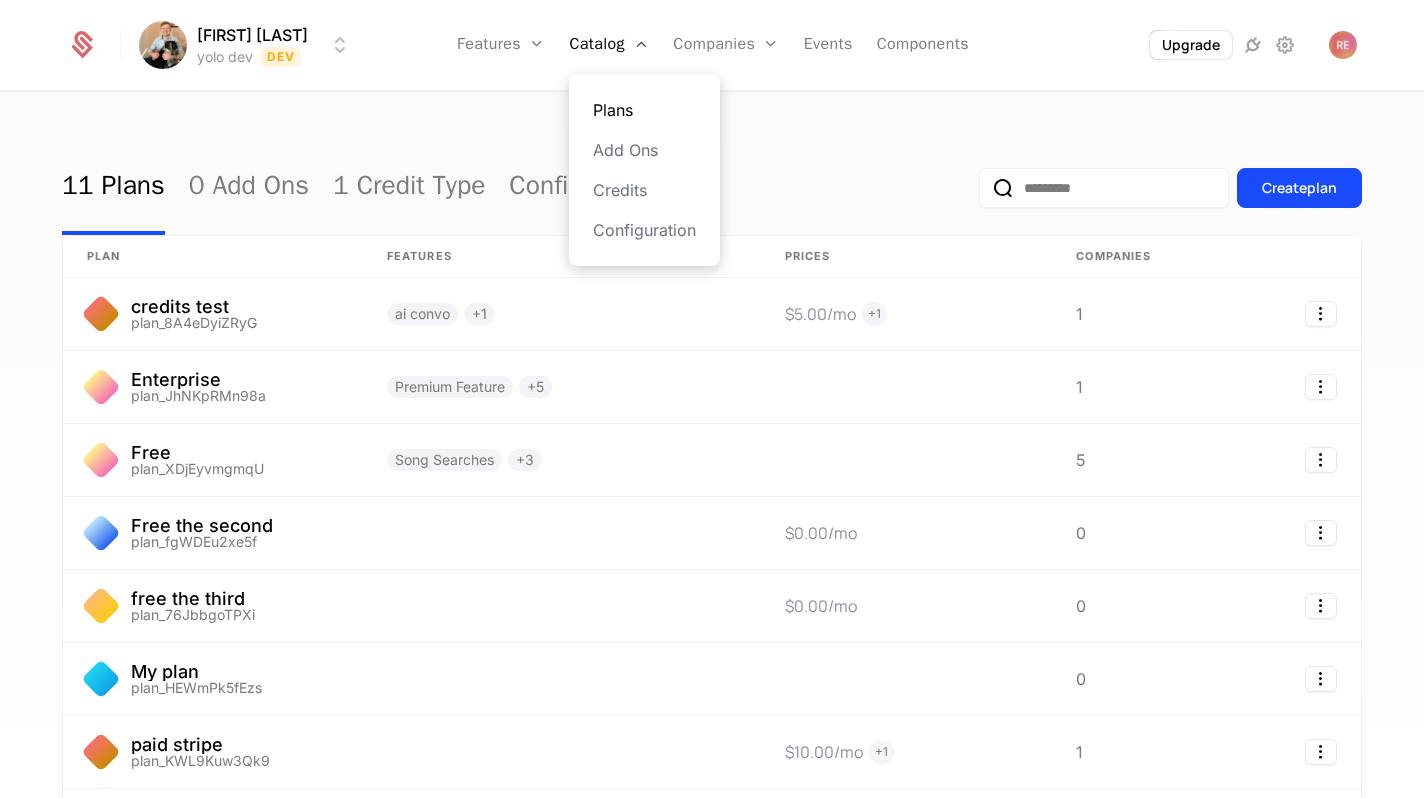 click on "Plans" at bounding box center (644, 110) 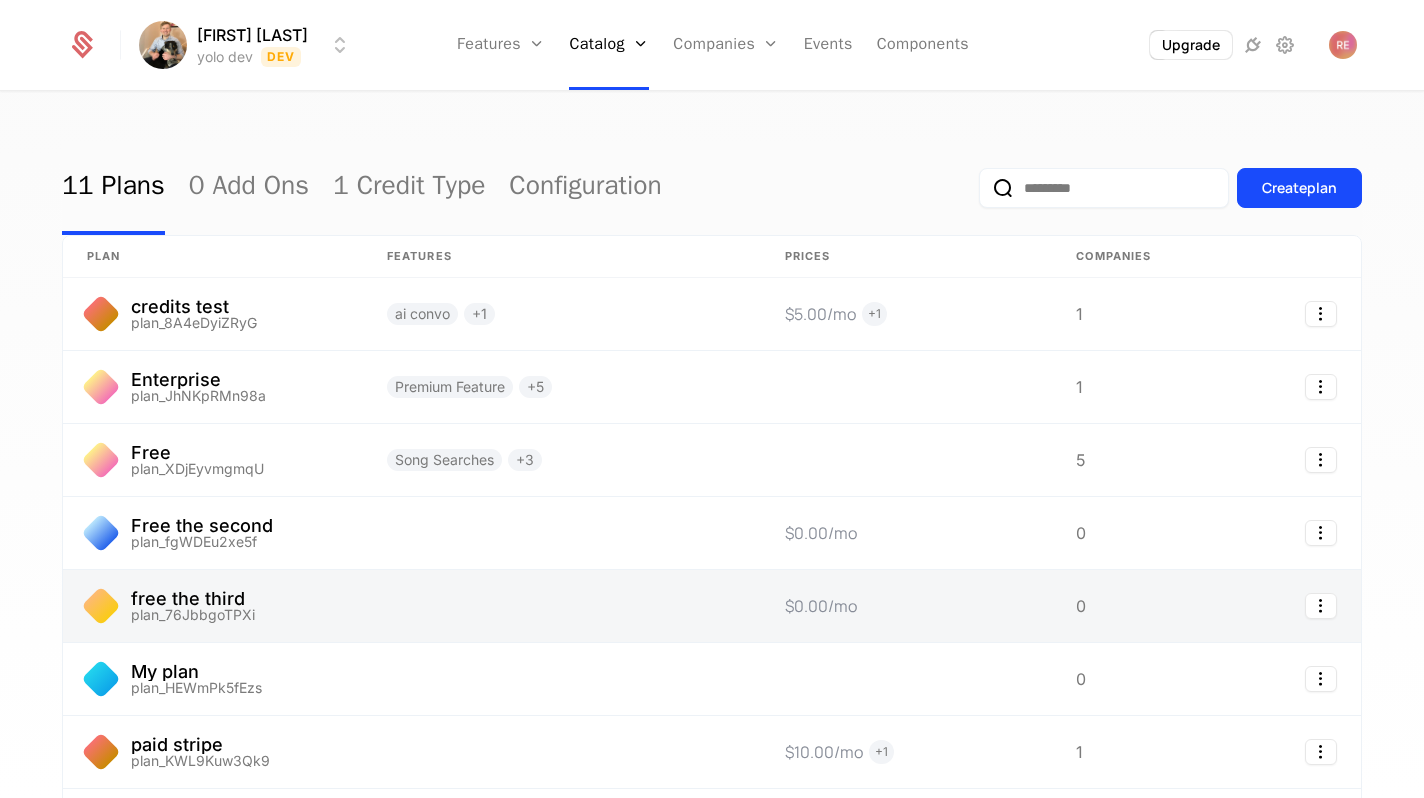 click at bounding box center (213, 606) 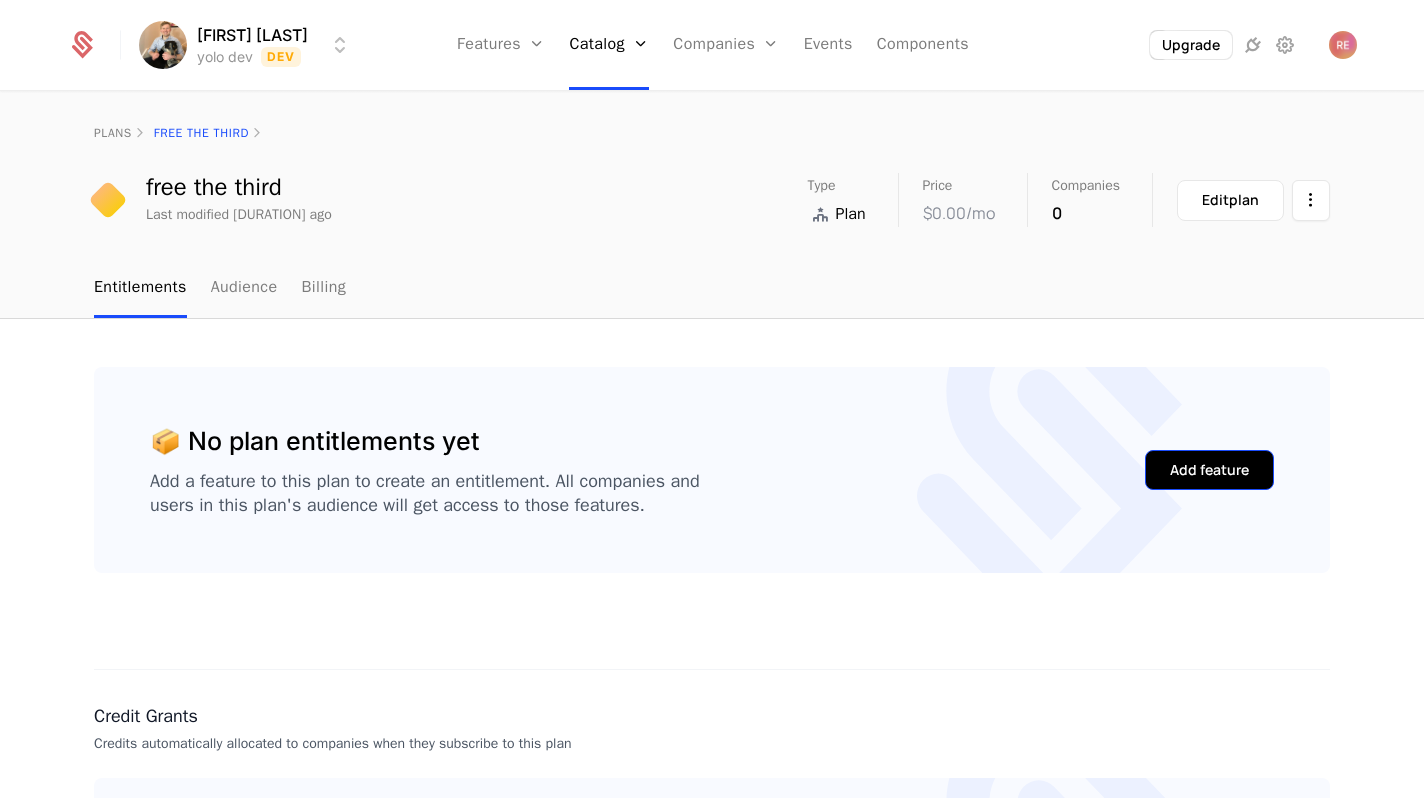 click on "Add feature" at bounding box center [1209, 470] 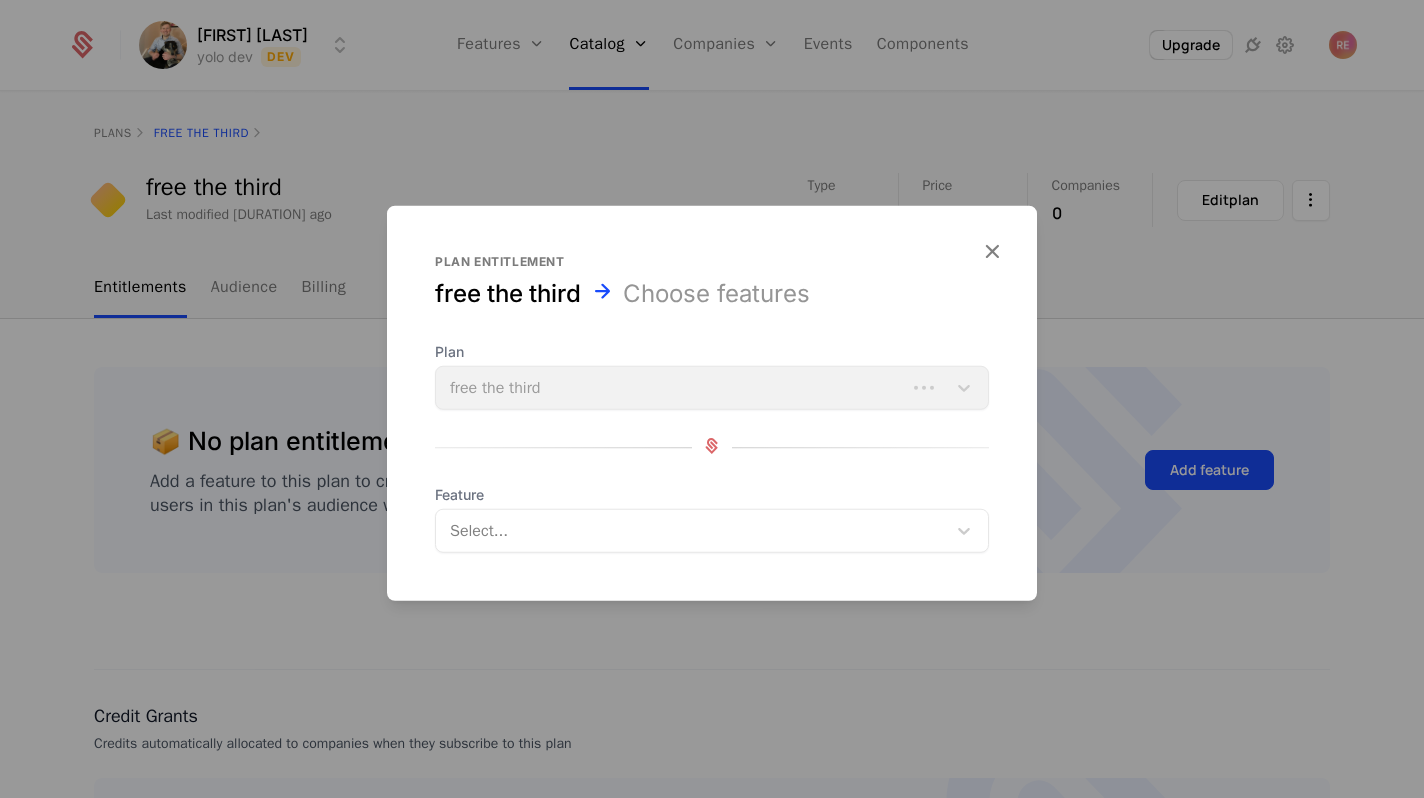 click at bounding box center [693, 531] 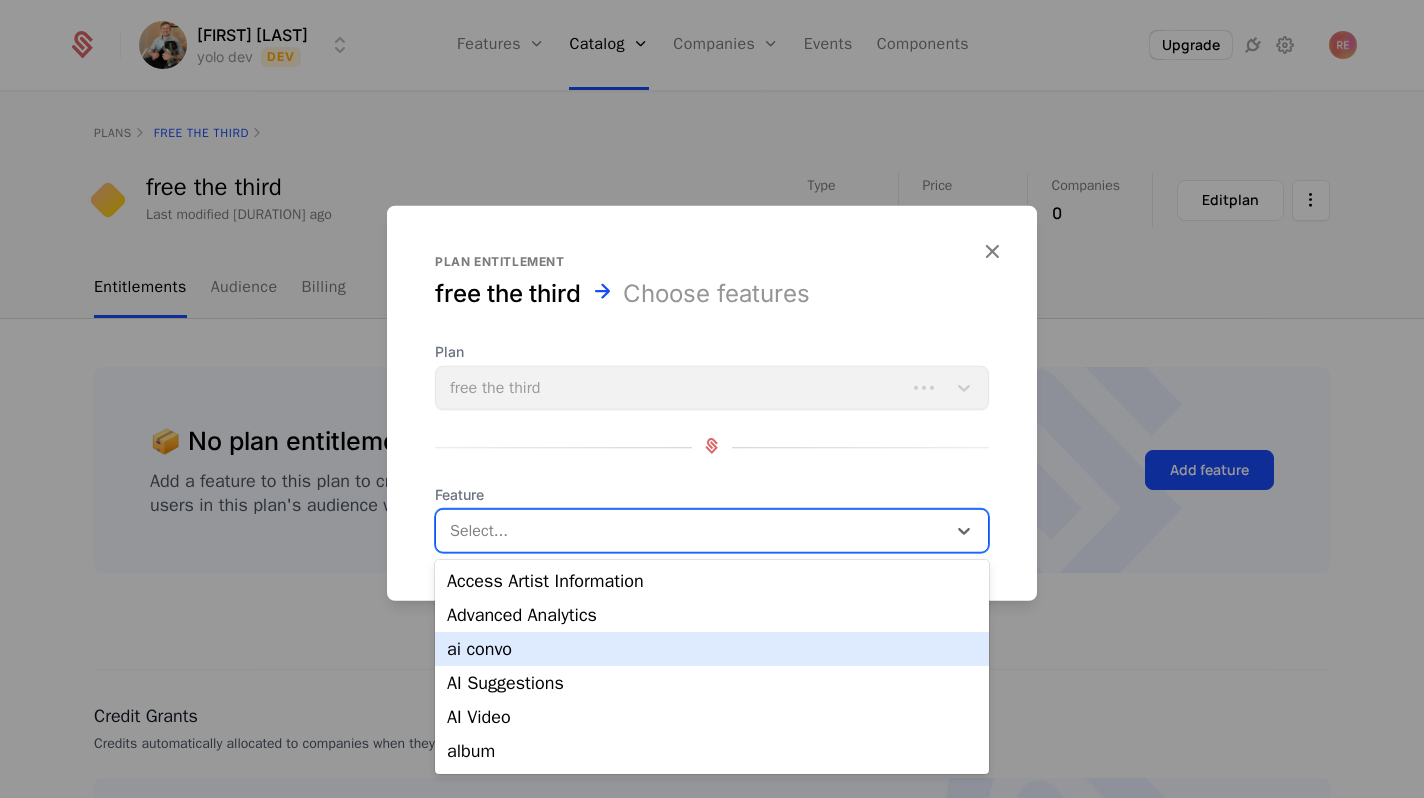 click on "ai convo" at bounding box center [712, 649] 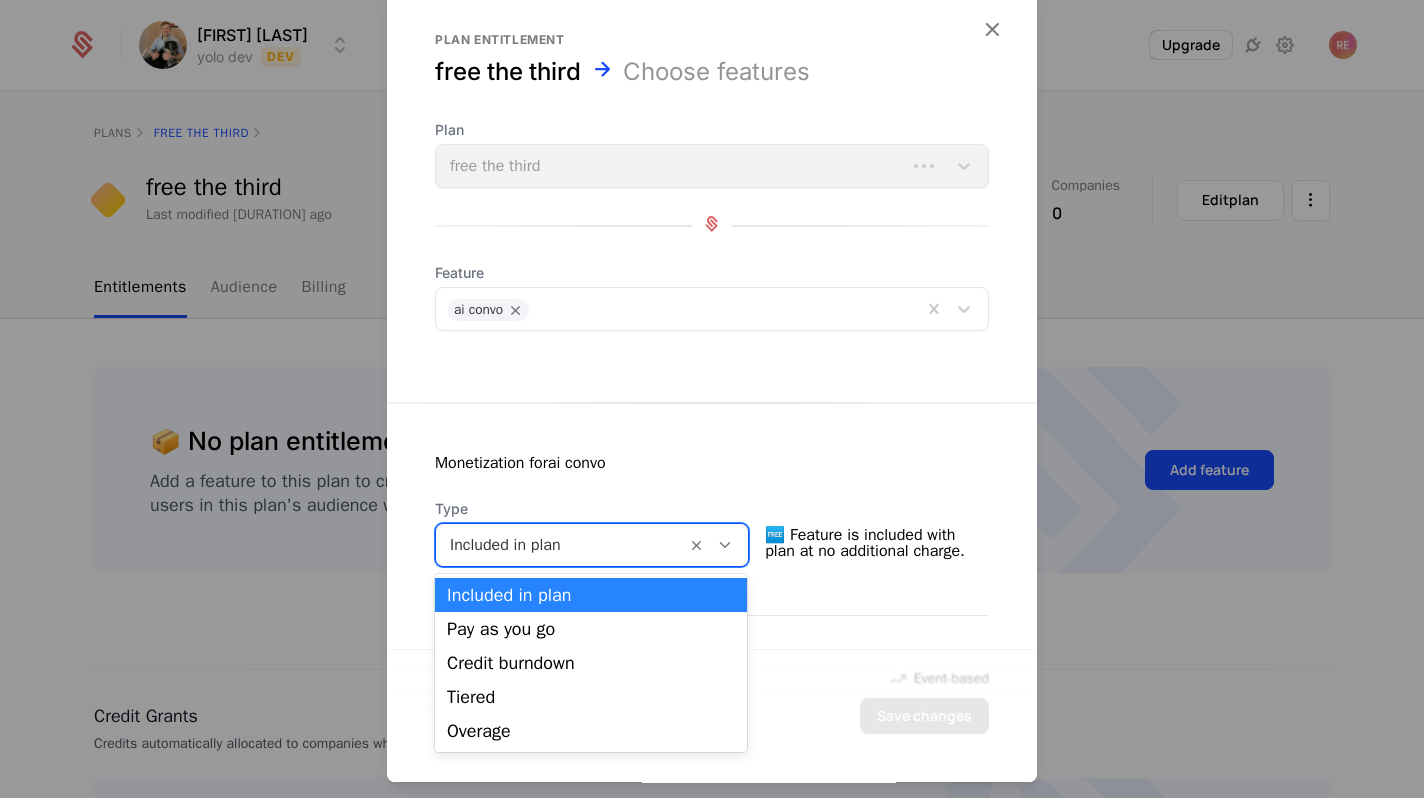 click at bounding box center (561, 545) 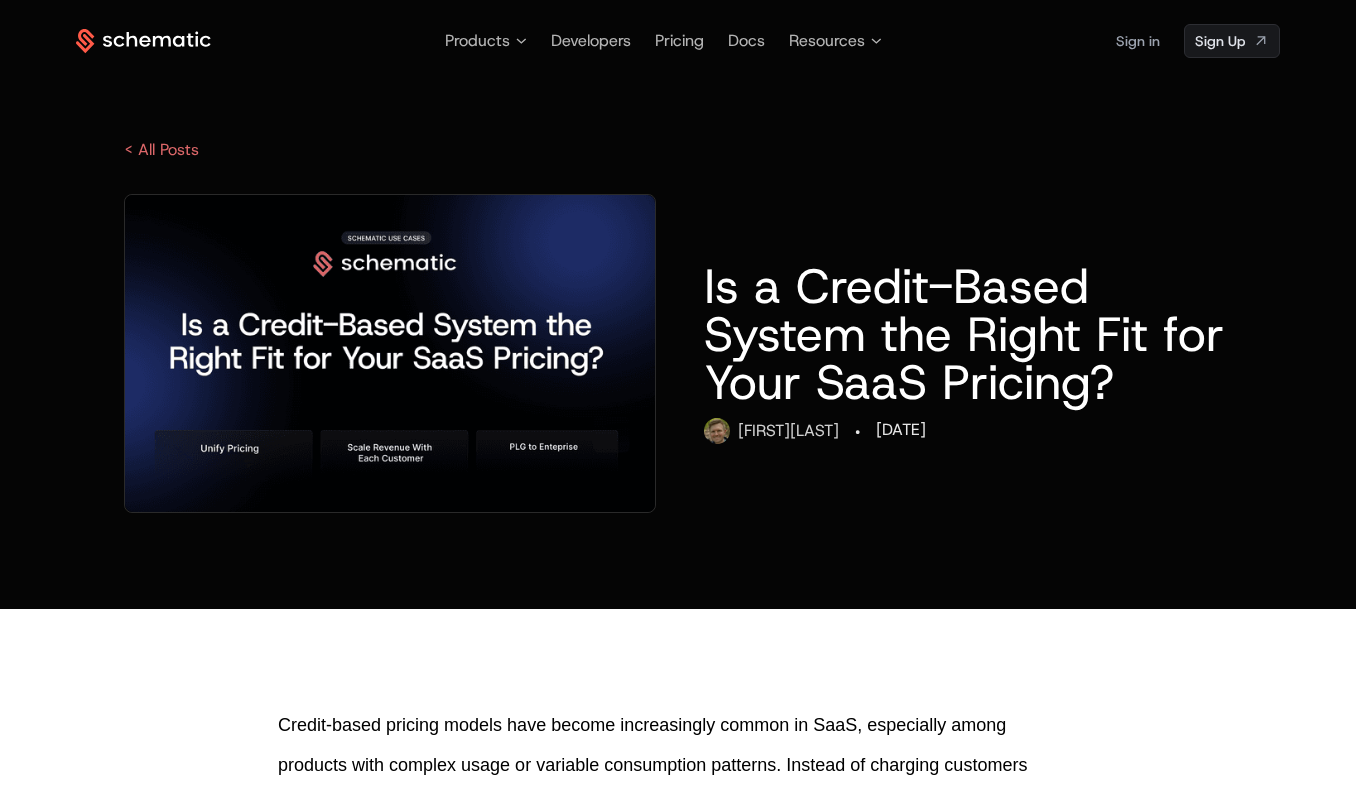 scroll, scrollTop: 0, scrollLeft: 0, axis: both 